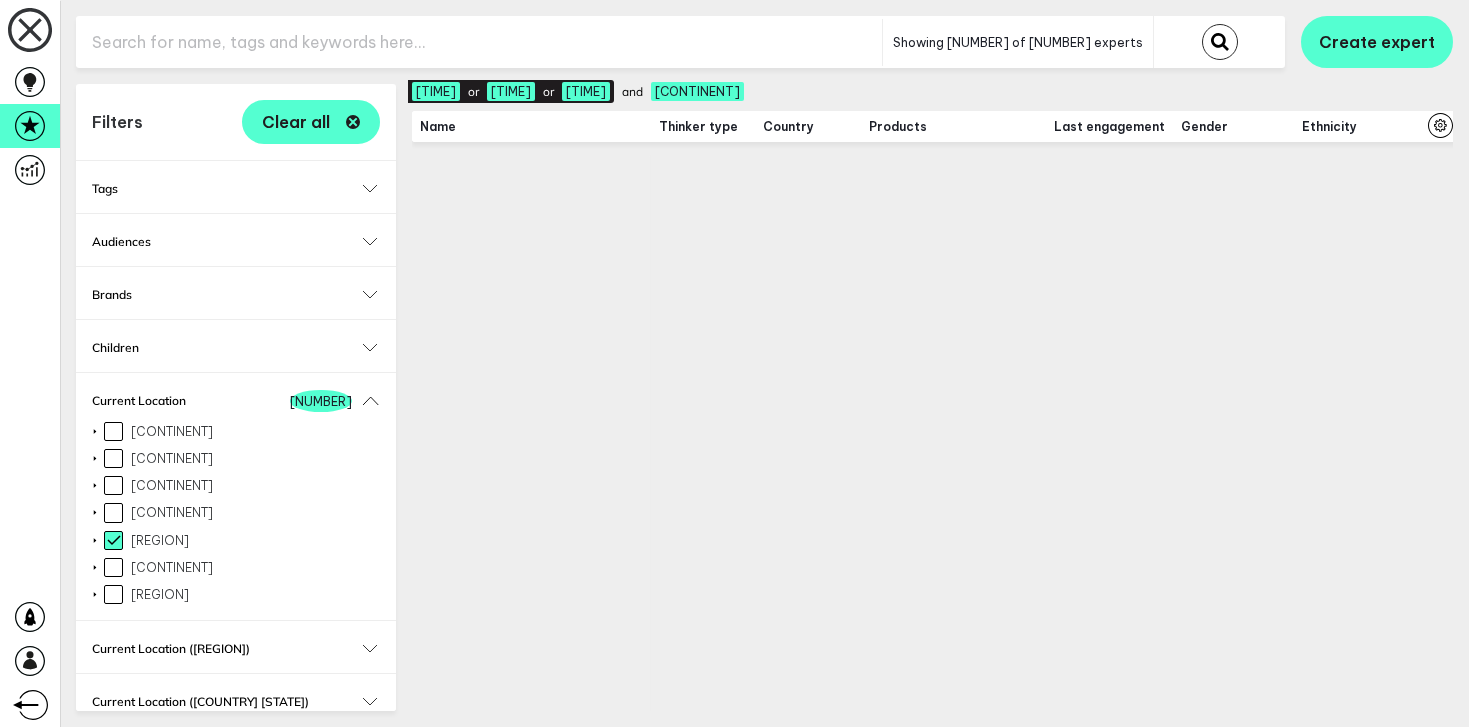 scroll, scrollTop: 0, scrollLeft: 0, axis: both 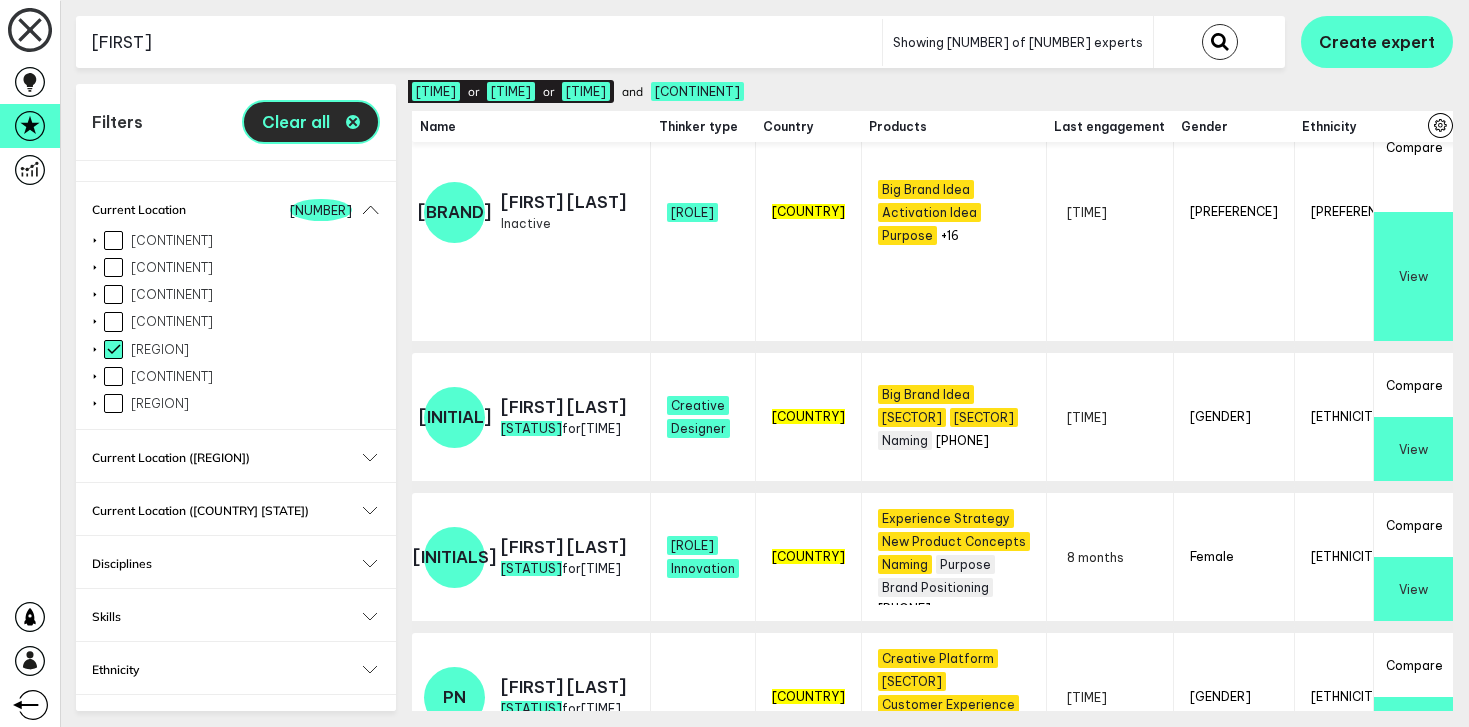 type on "jason" 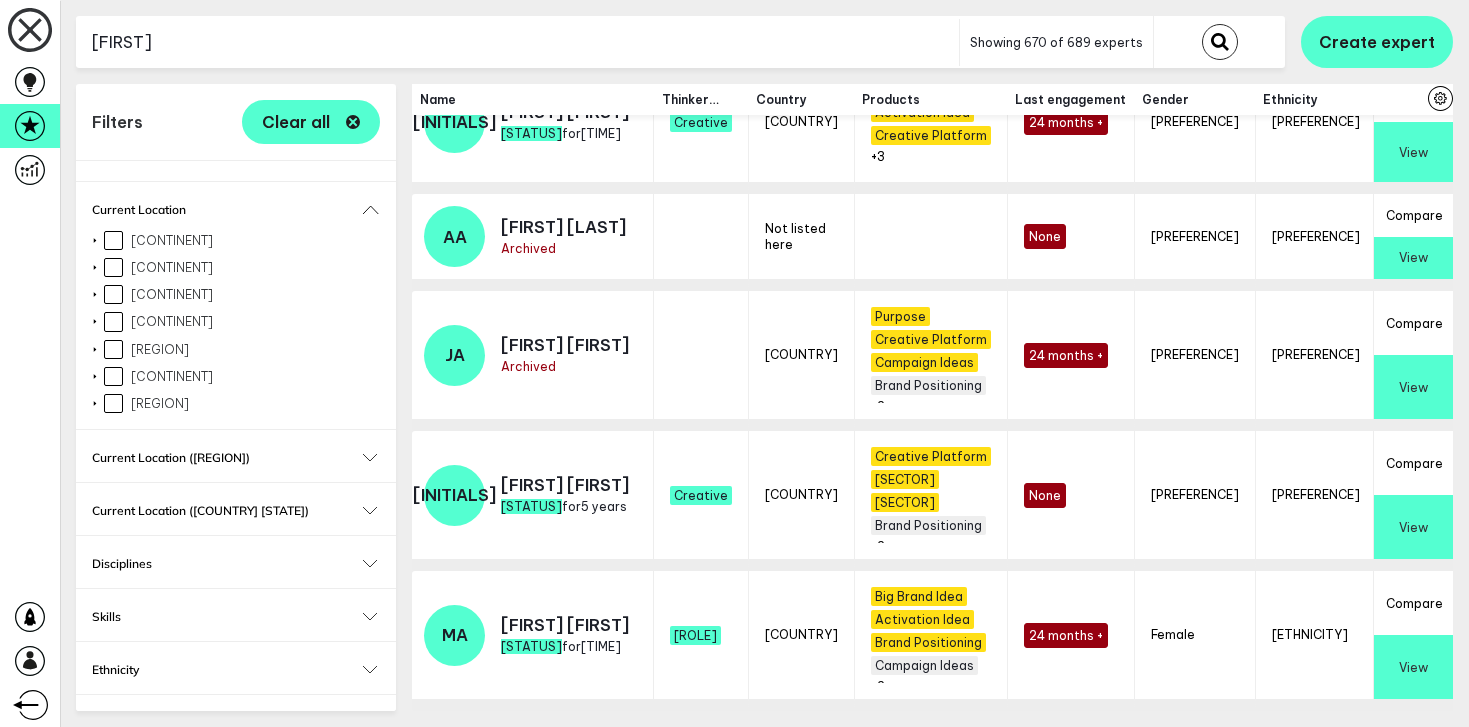 scroll, scrollTop: 874, scrollLeft: 0, axis: vertical 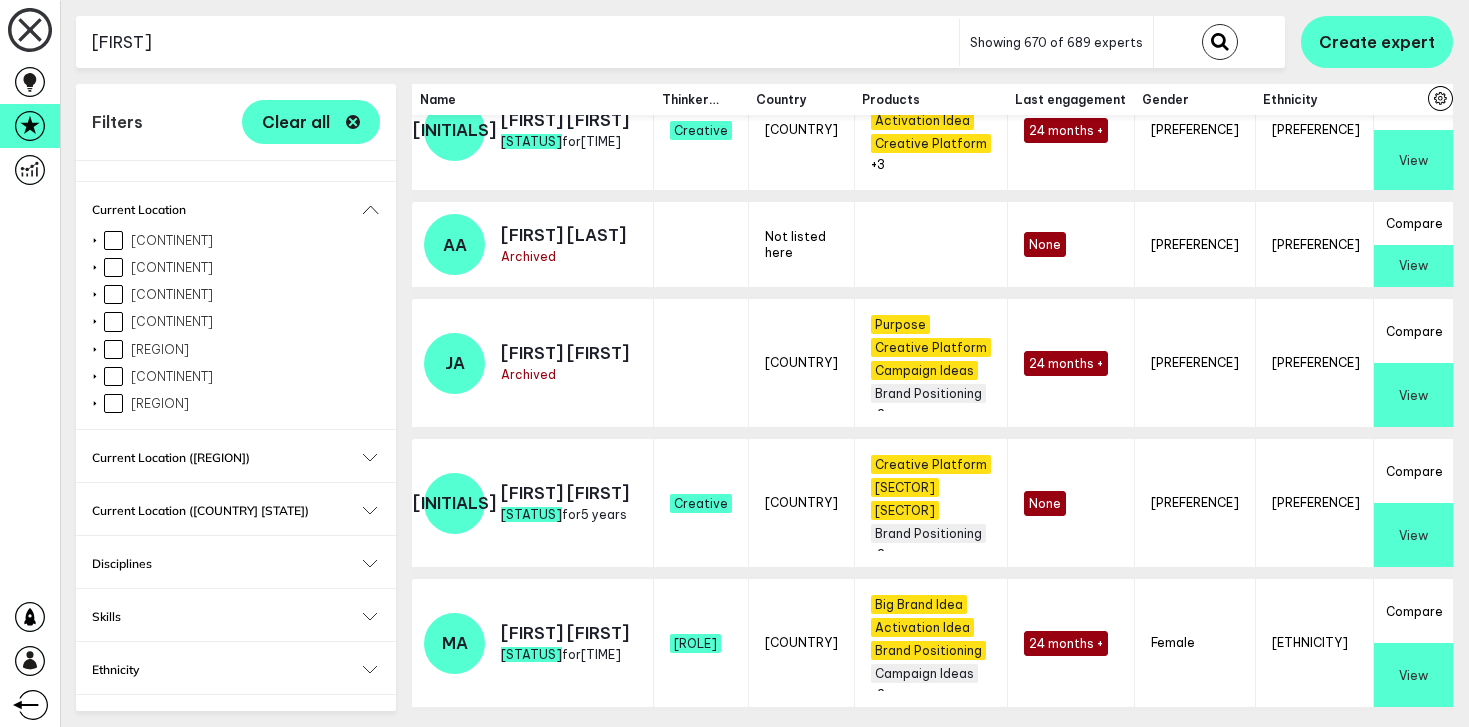 click on "[FIRST]" at bounding box center [517, 42] 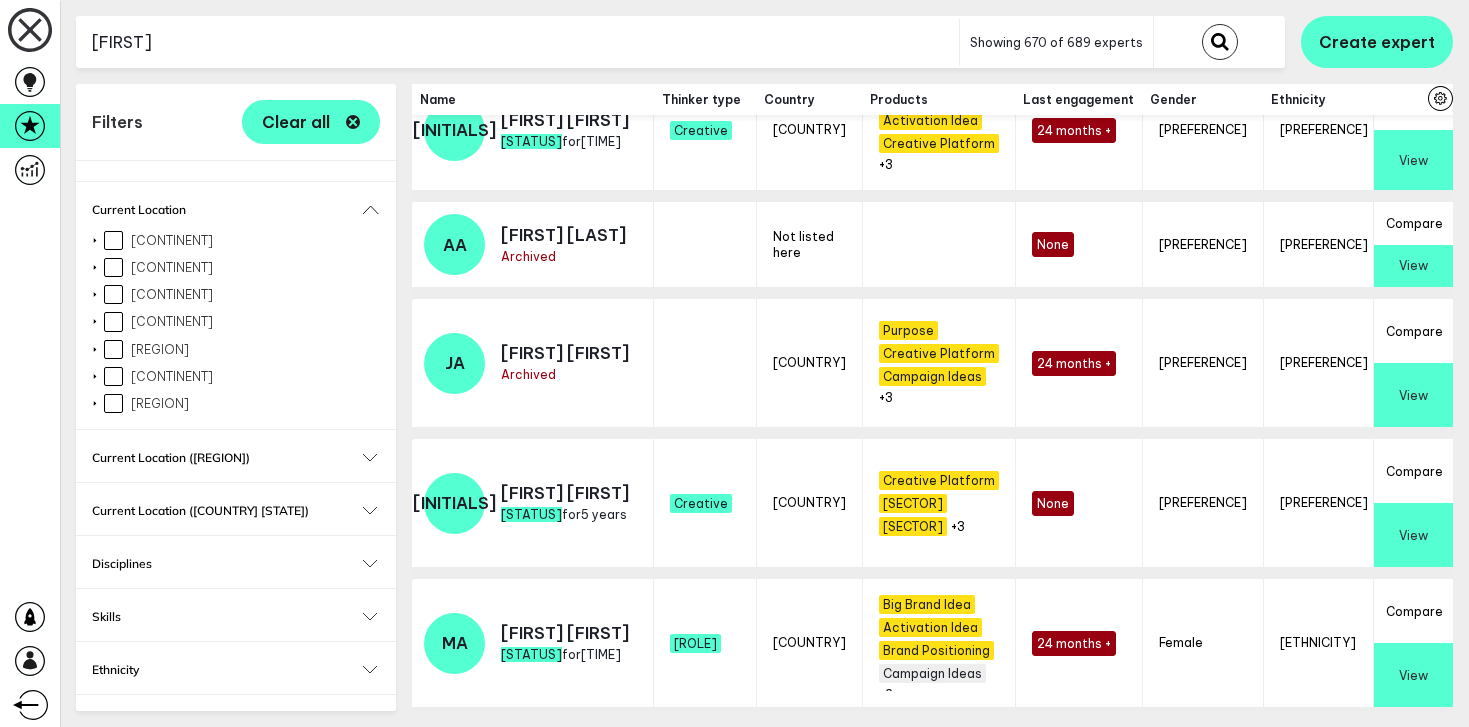 click at bounding box center [1220, 42] 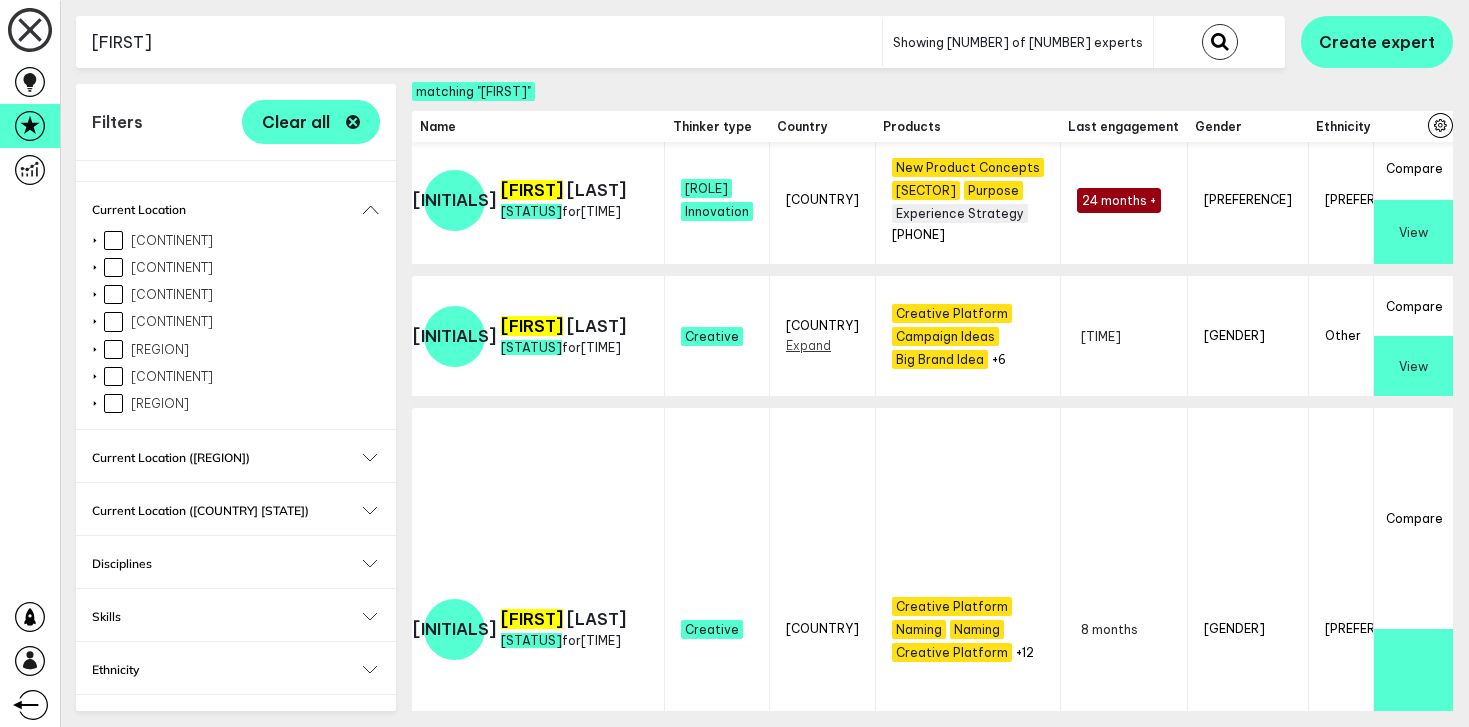 scroll, scrollTop: 0, scrollLeft: 0, axis: both 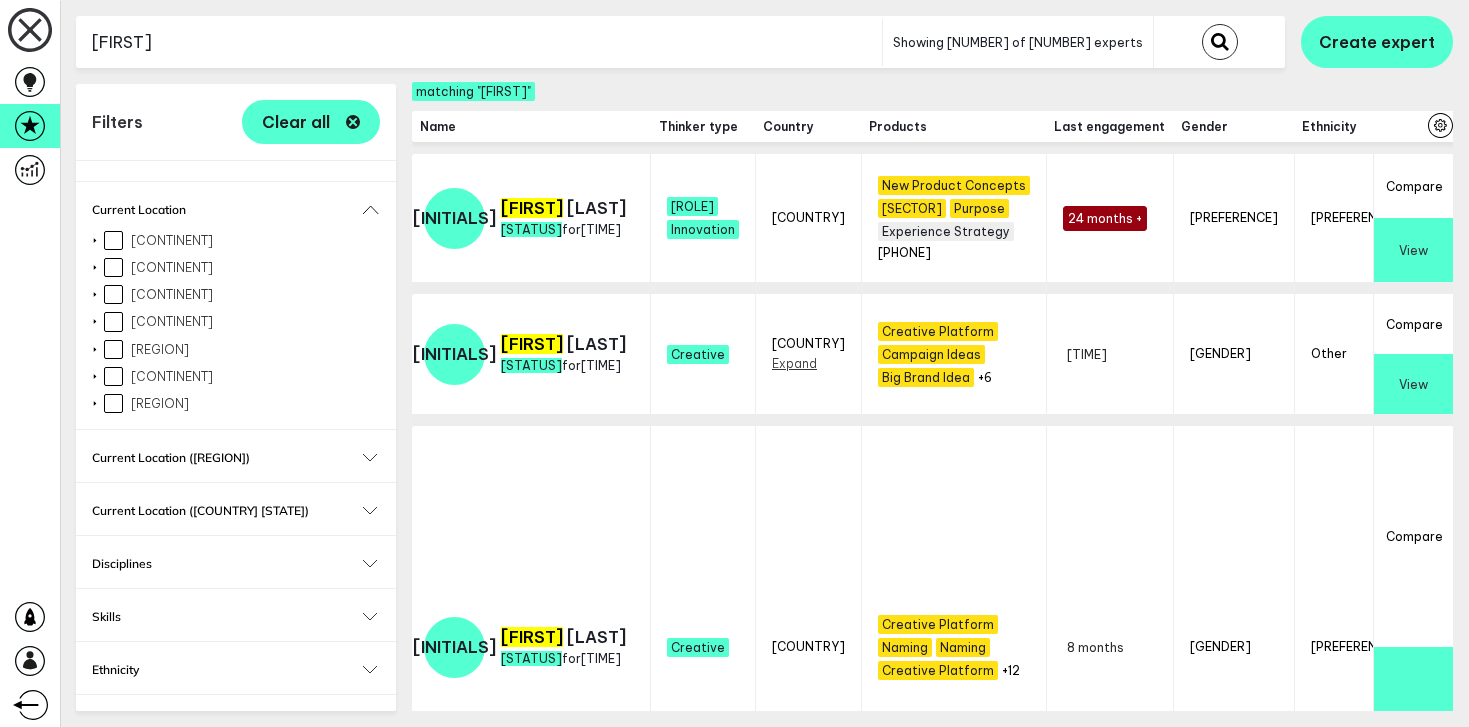 click on "View" at bounding box center (1413, 384) 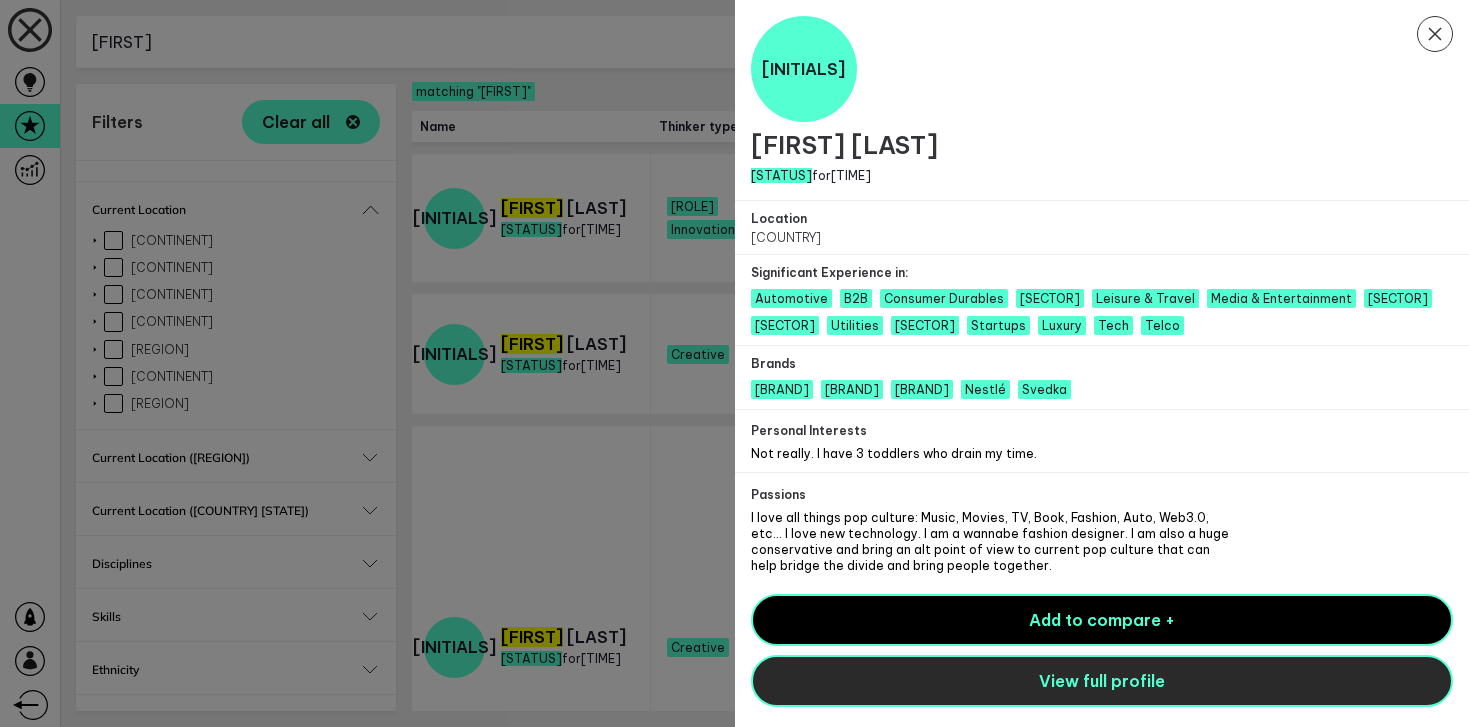 click on "View full profile" at bounding box center [1102, 681] 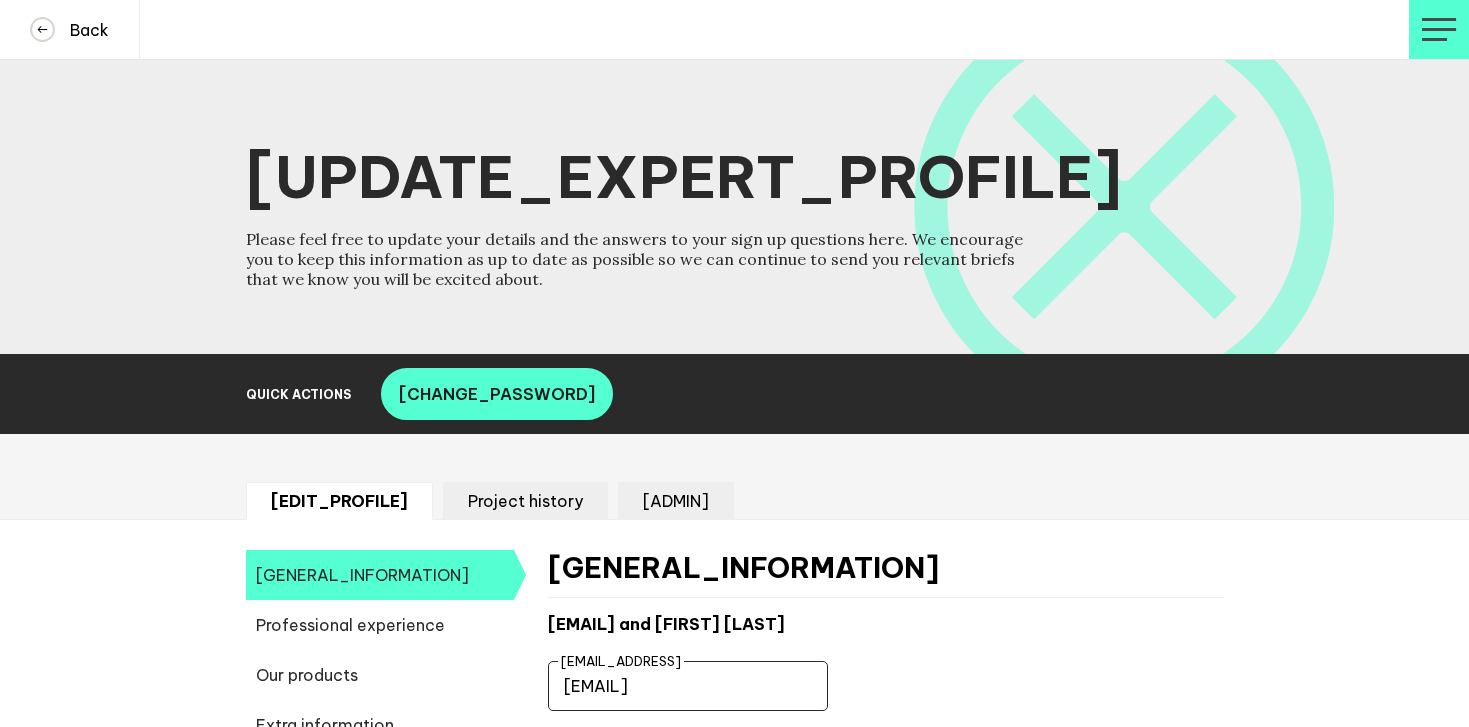 scroll, scrollTop: 0, scrollLeft: 0, axis: both 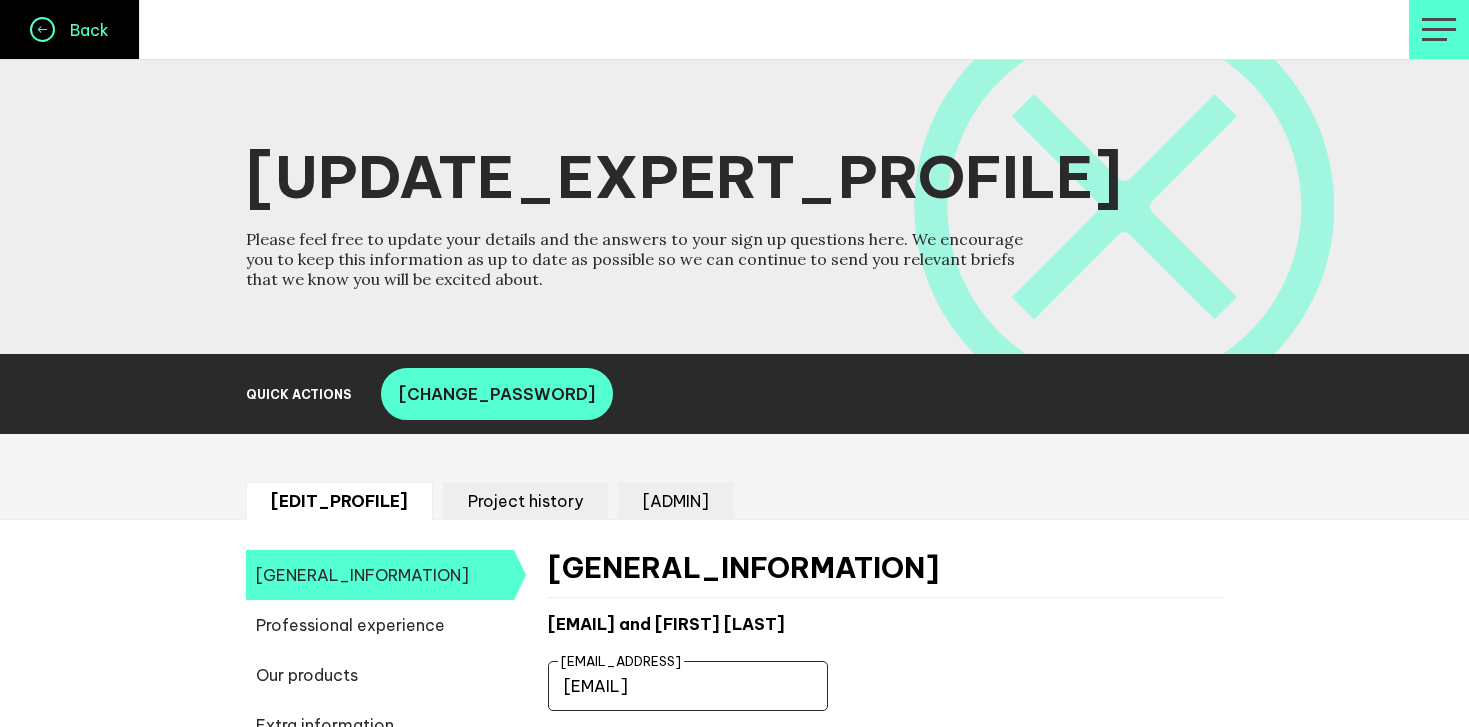 click on "Back" at bounding box center [70, 29] 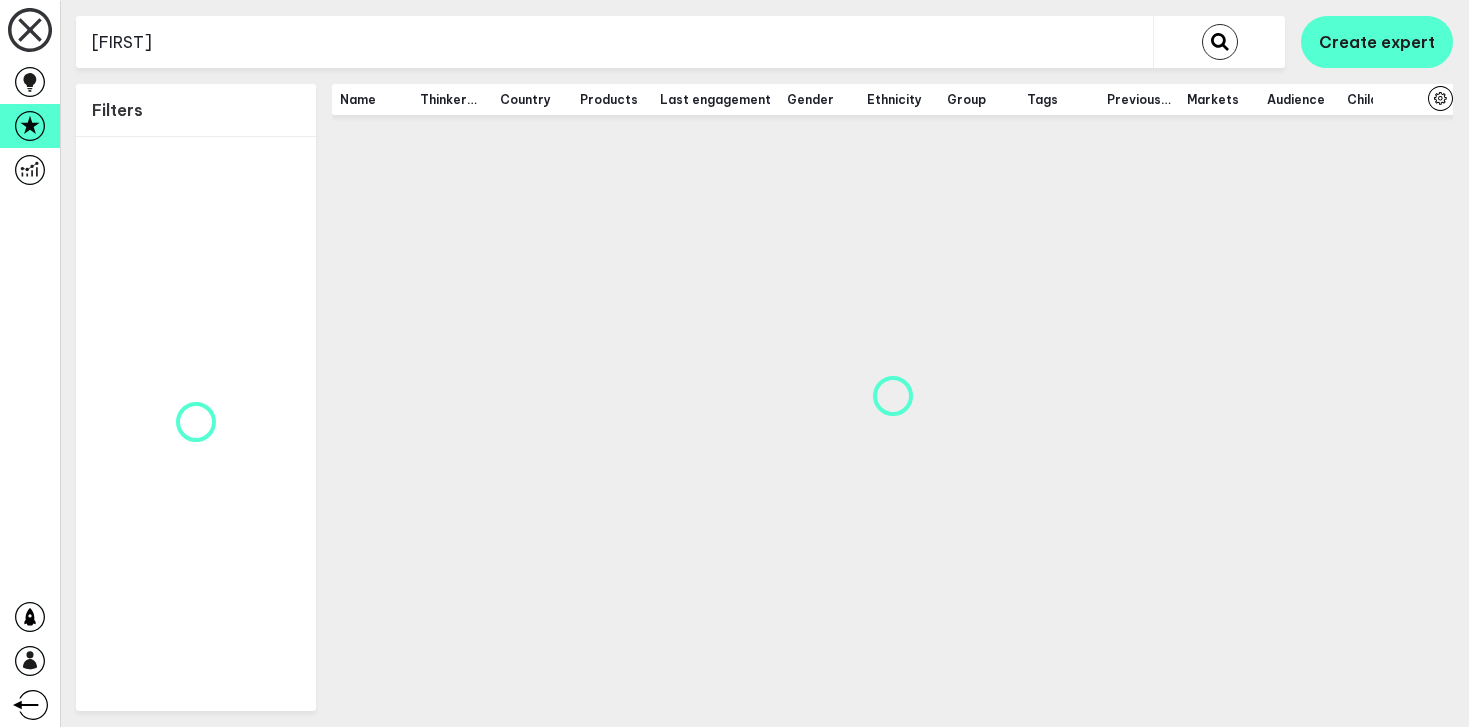 scroll, scrollTop: 0, scrollLeft: 0, axis: both 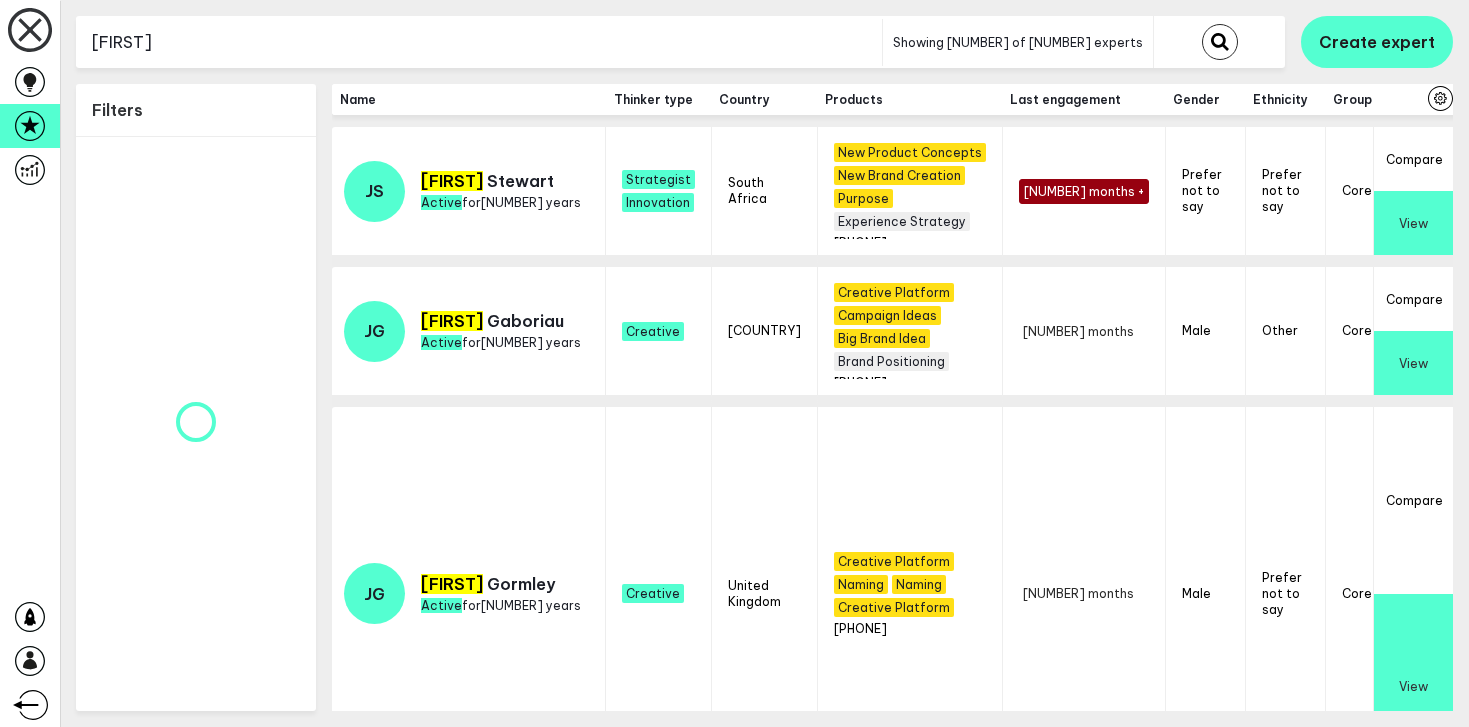 click on "[FIRST]" at bounding box center (479, 42) 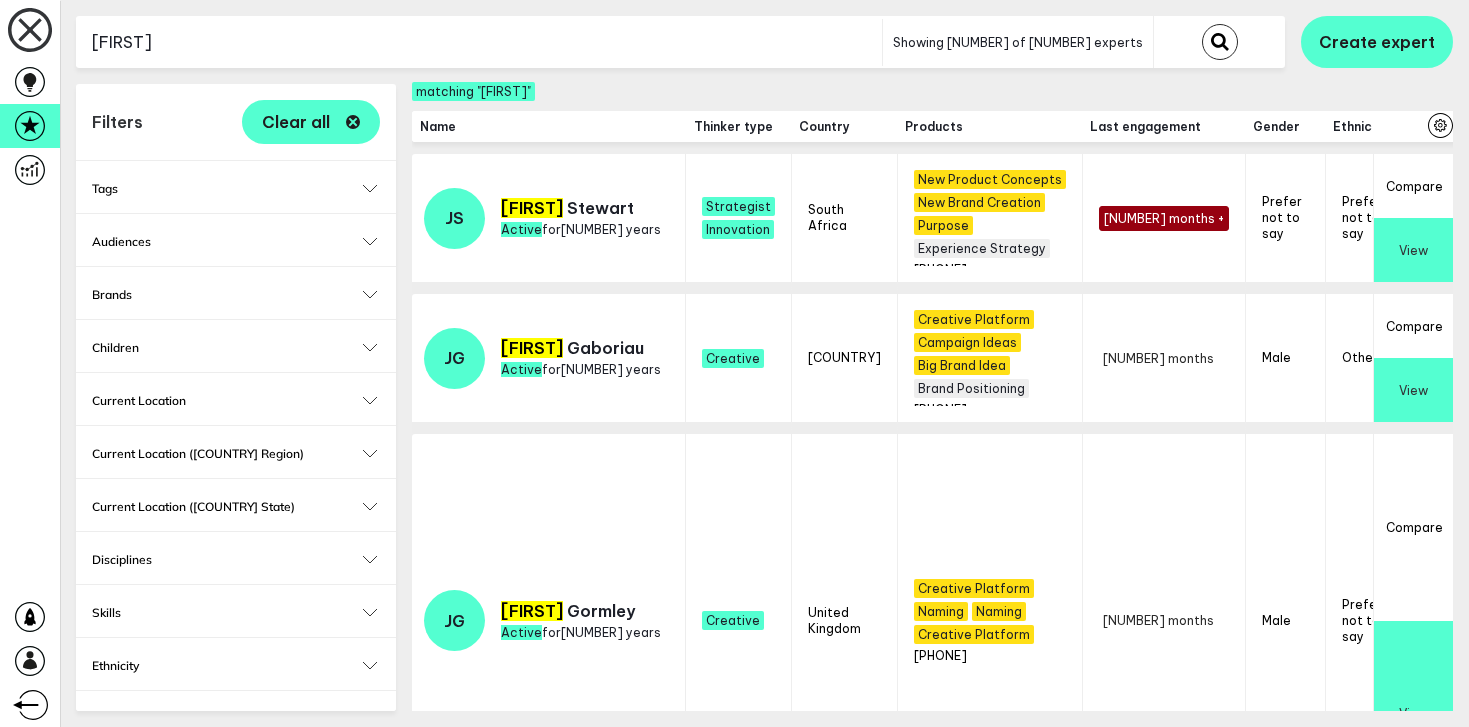 click on "[FIRST]" at bounding box center [479, 42] 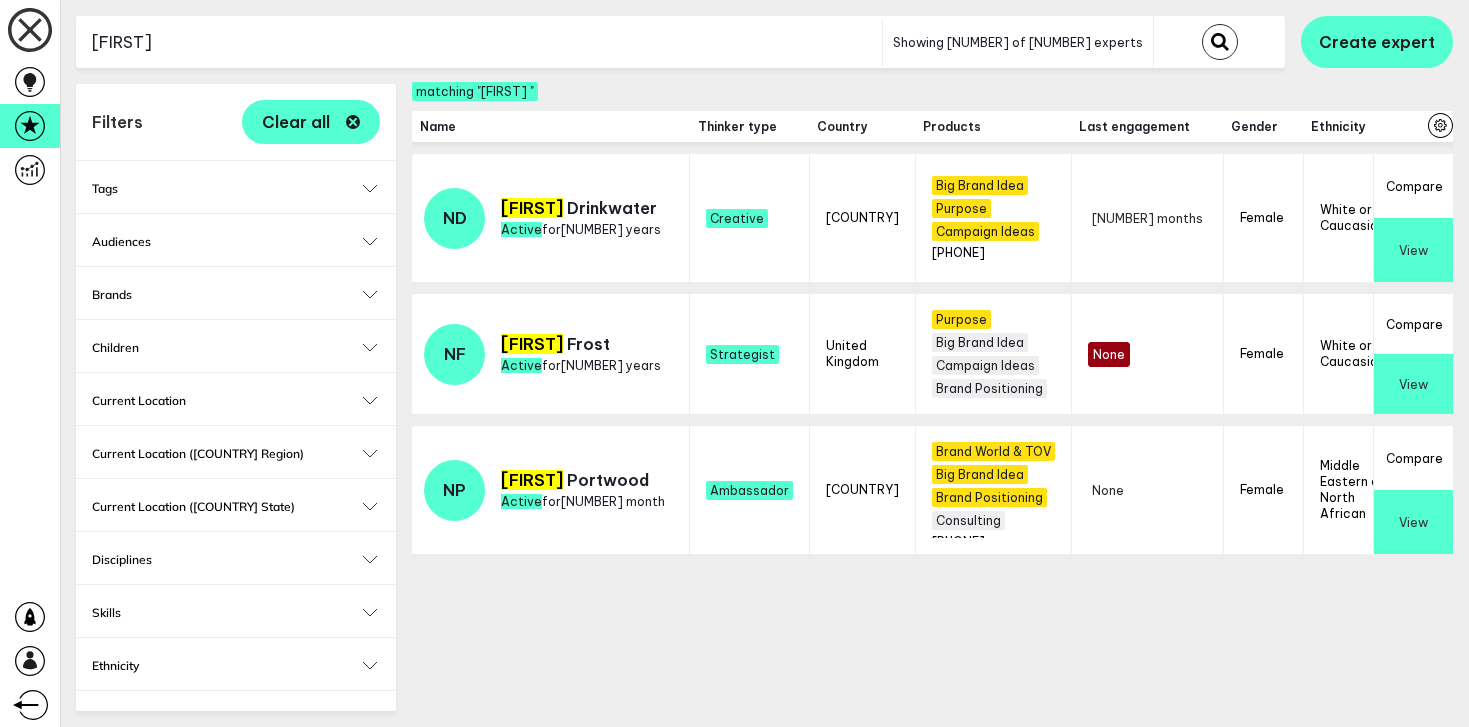 click on "View" at bounding box center (1413, 250) 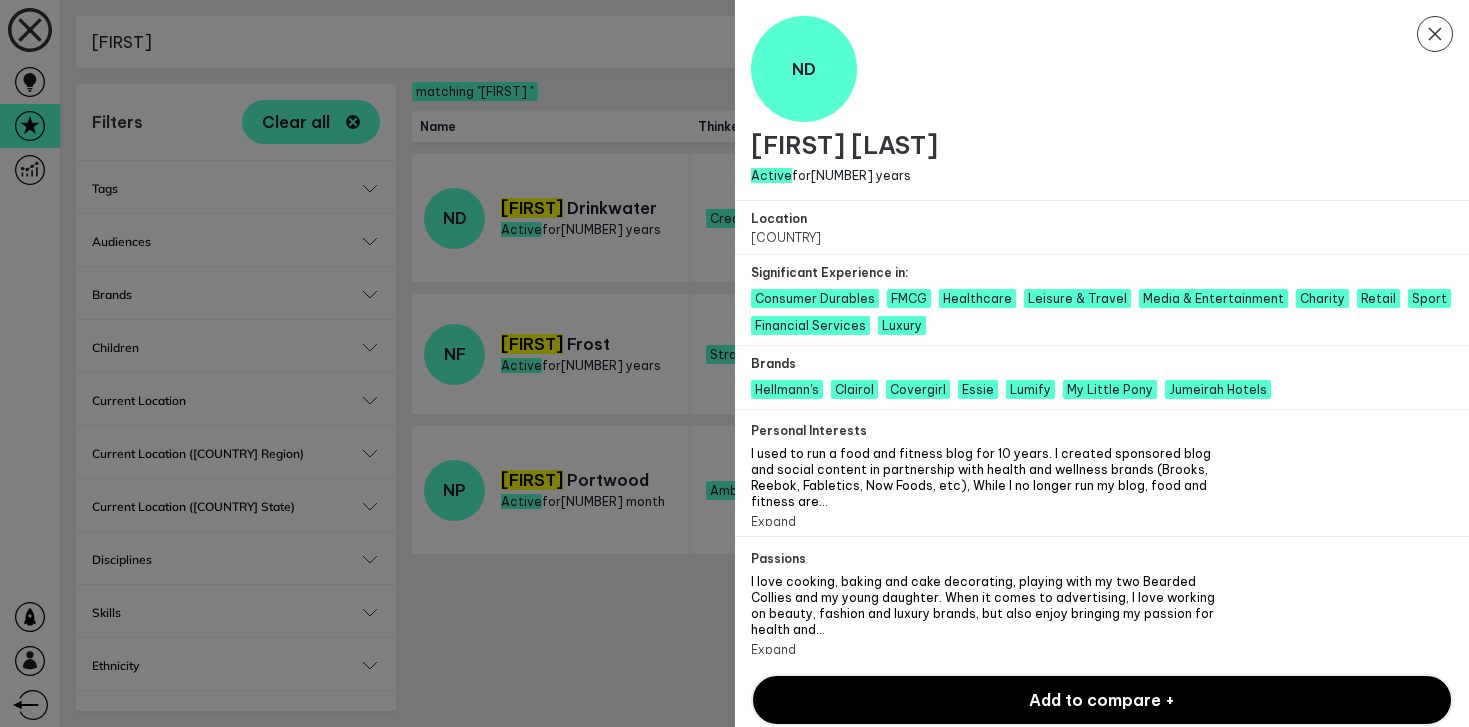 scroll, scrollTop: 44, scrollLeft: 0, axis: vertical 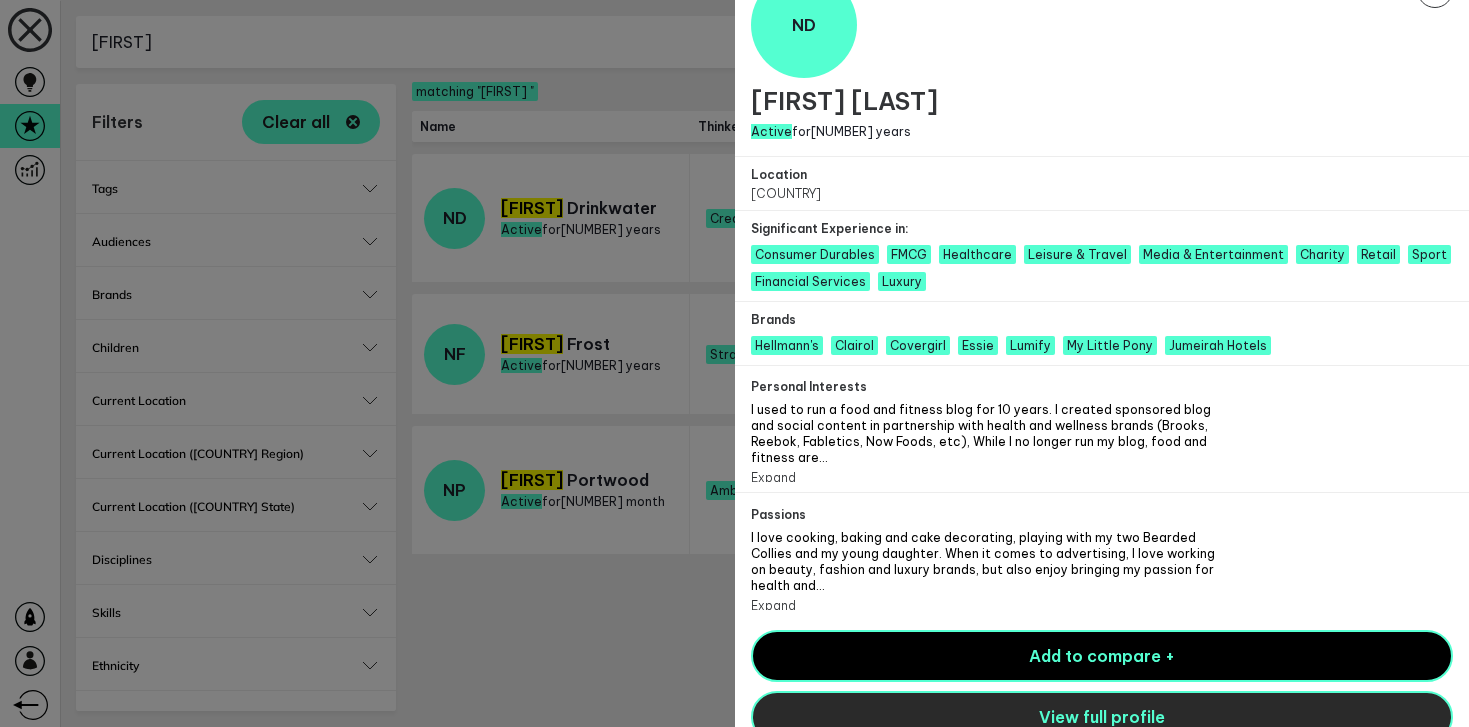 click on "View full profile" at bounding box center [1102, 717] 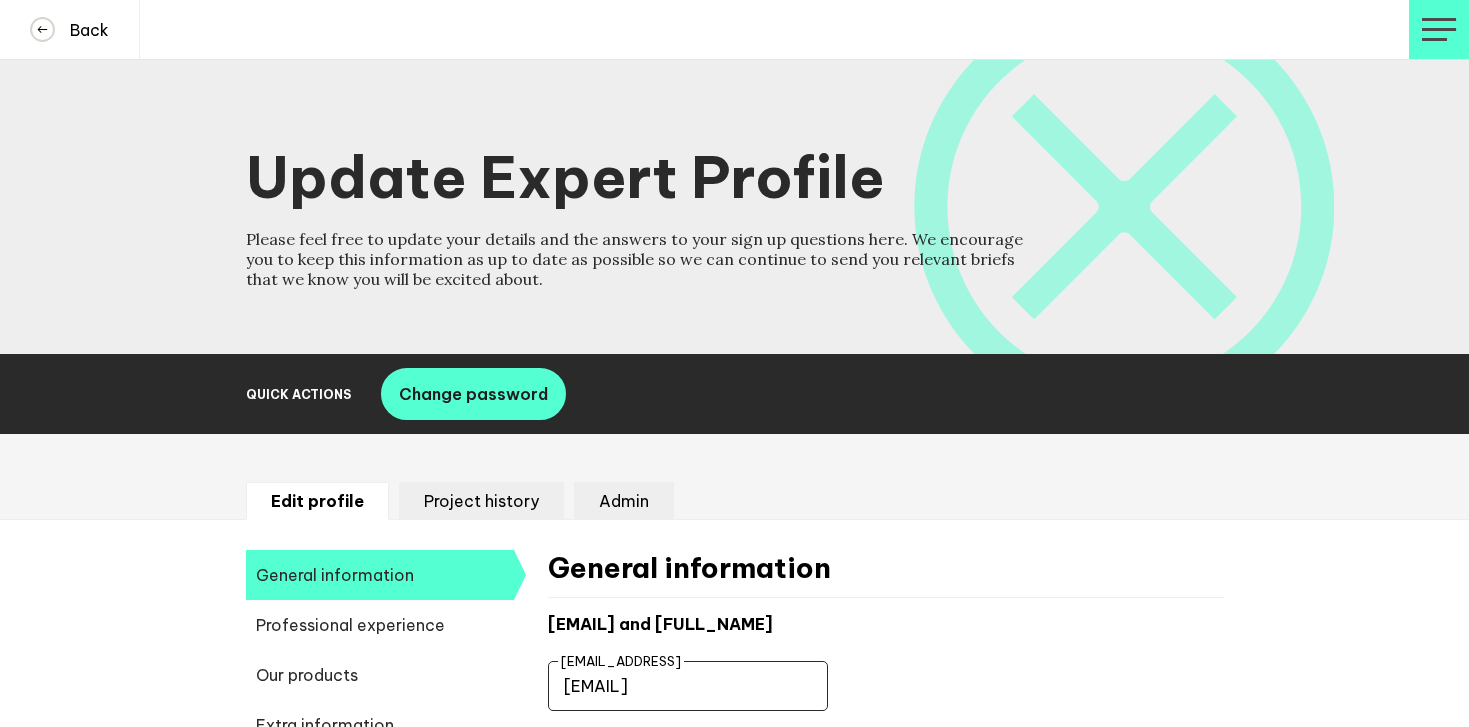 scroll, scrollTop: 0, scrollLeft: 0, axis: both 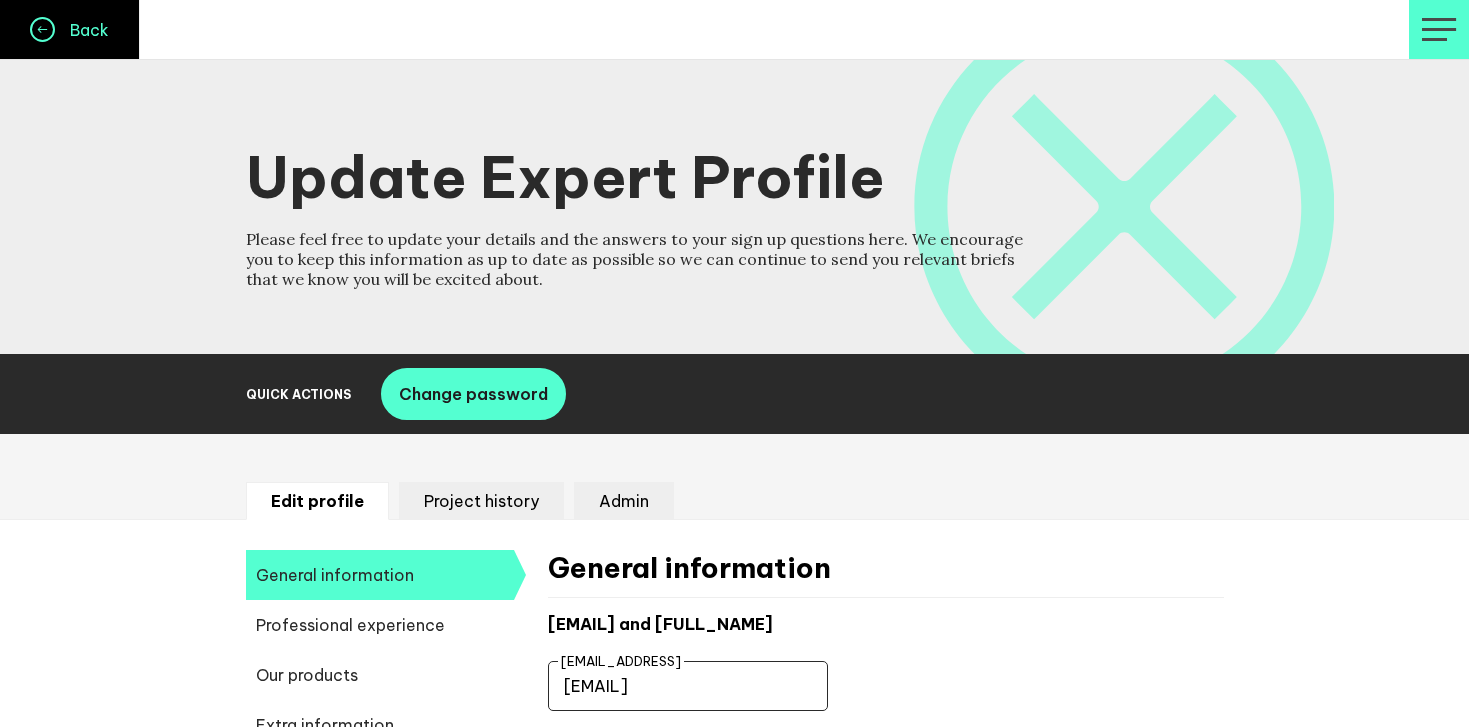 click on "Back" at bounding box center (82, 30) 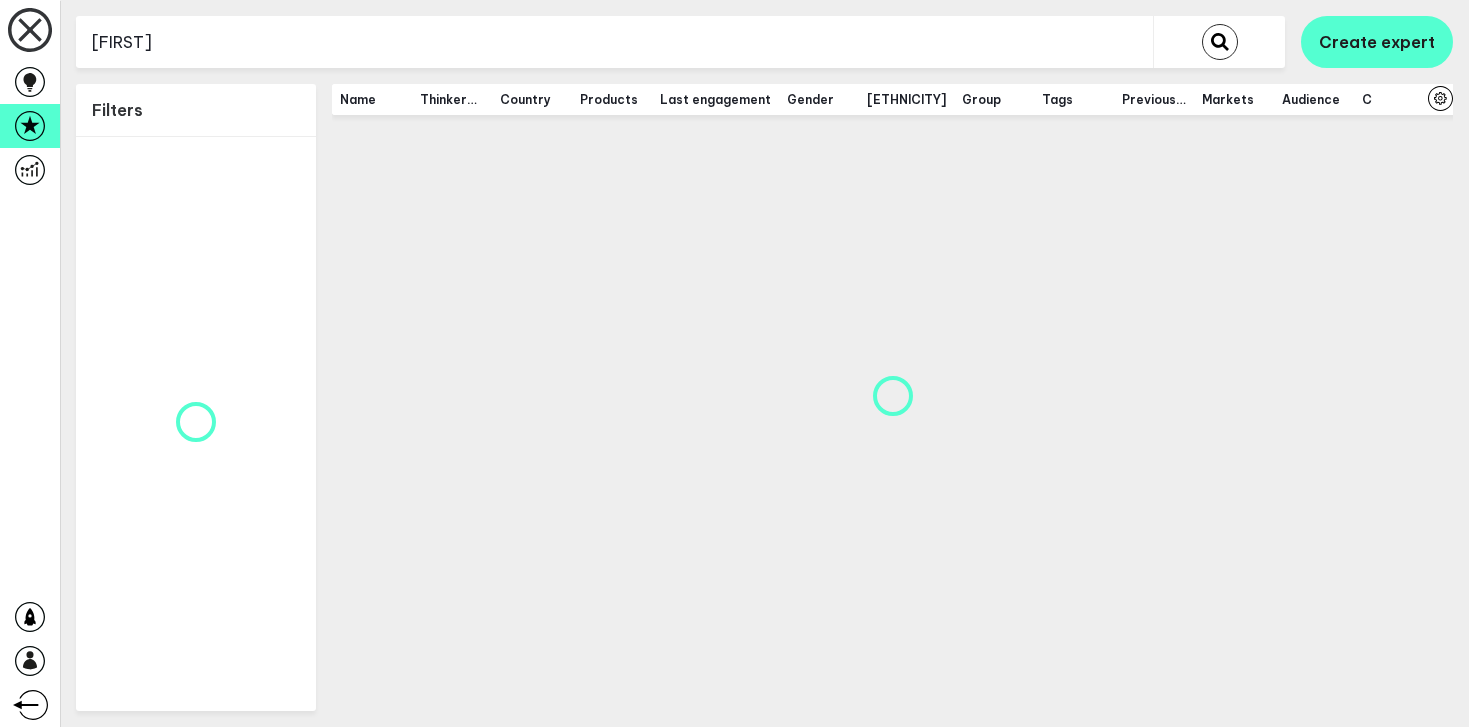scroll, scrollTop: 0, scrollLeft: 0, axis: both 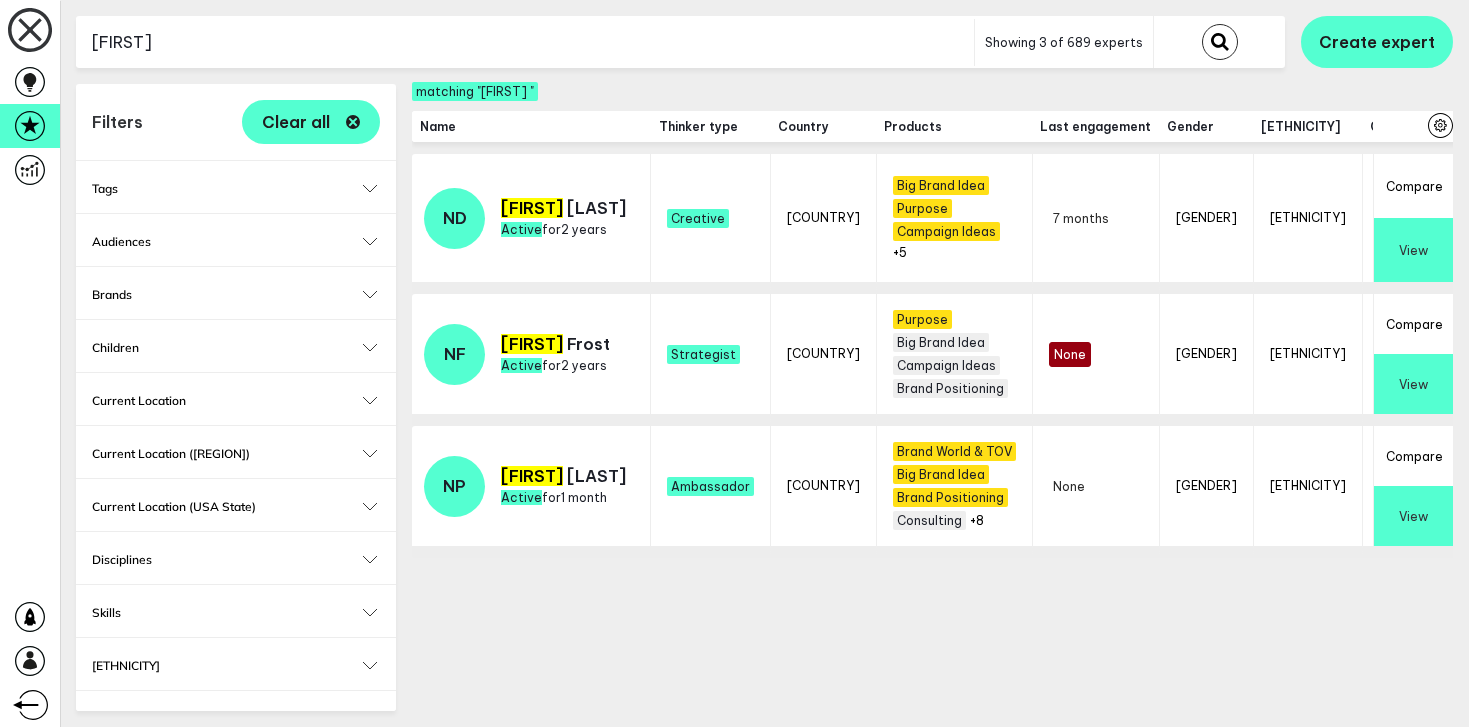 click on "nicole" at bounding box center [525, 42] 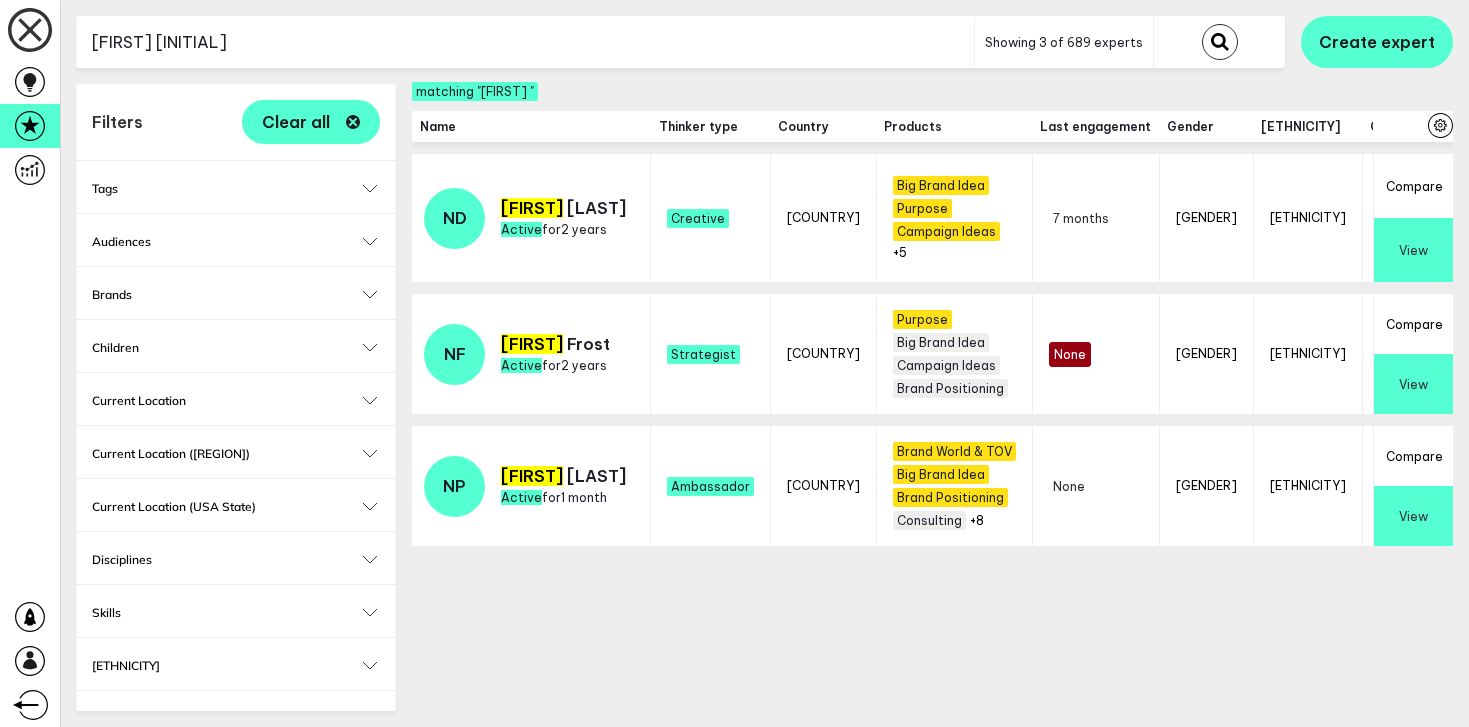 type on "peter n" 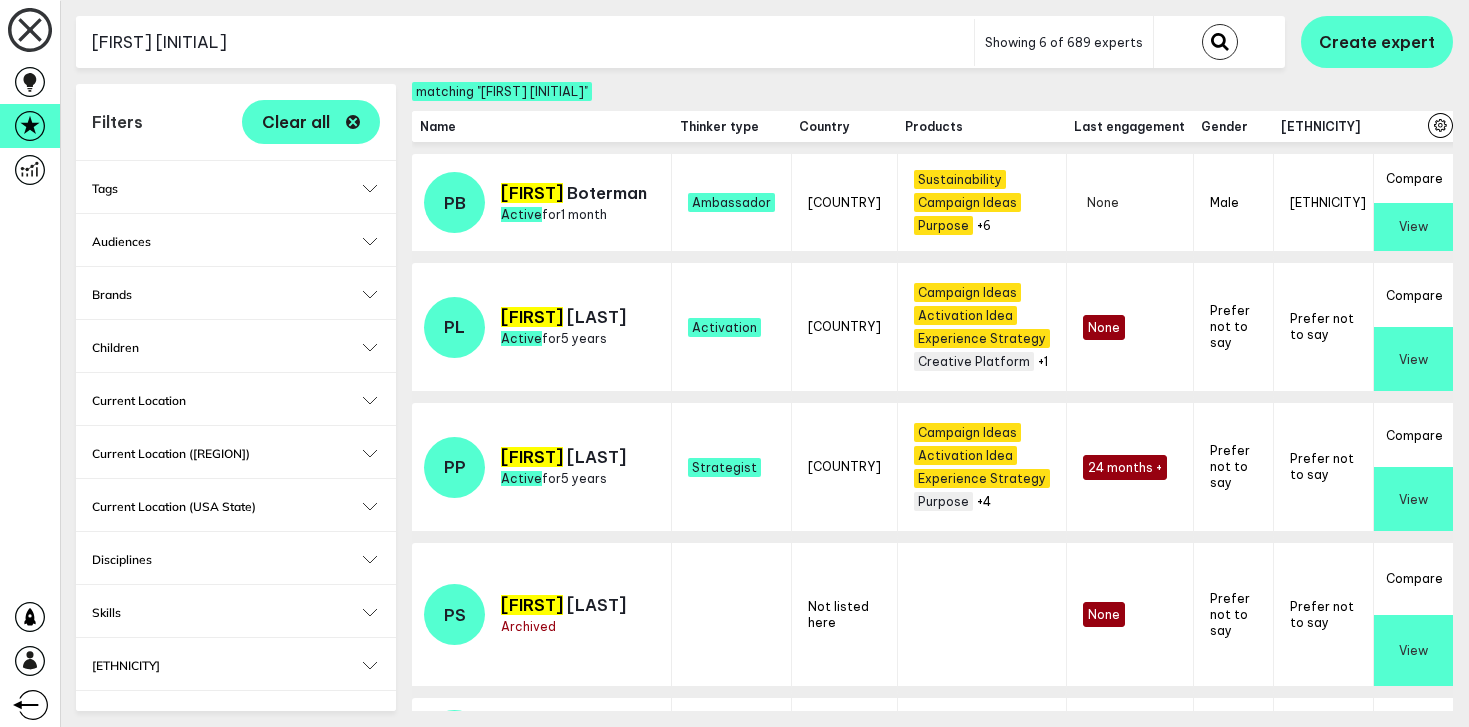 scroll, scrollTop: 208, scrollLeft: 0, axis: vertical 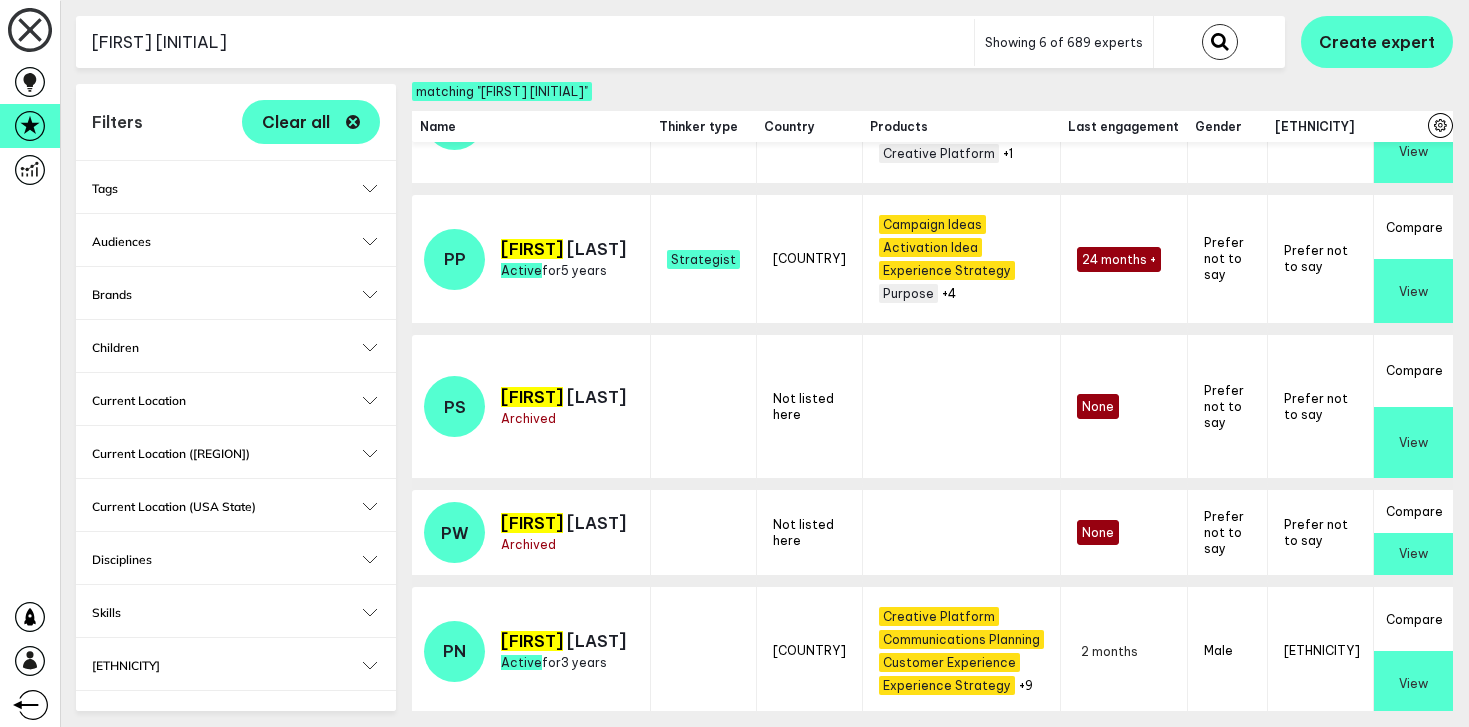 click on "View" at bounding box center [1413, 683] 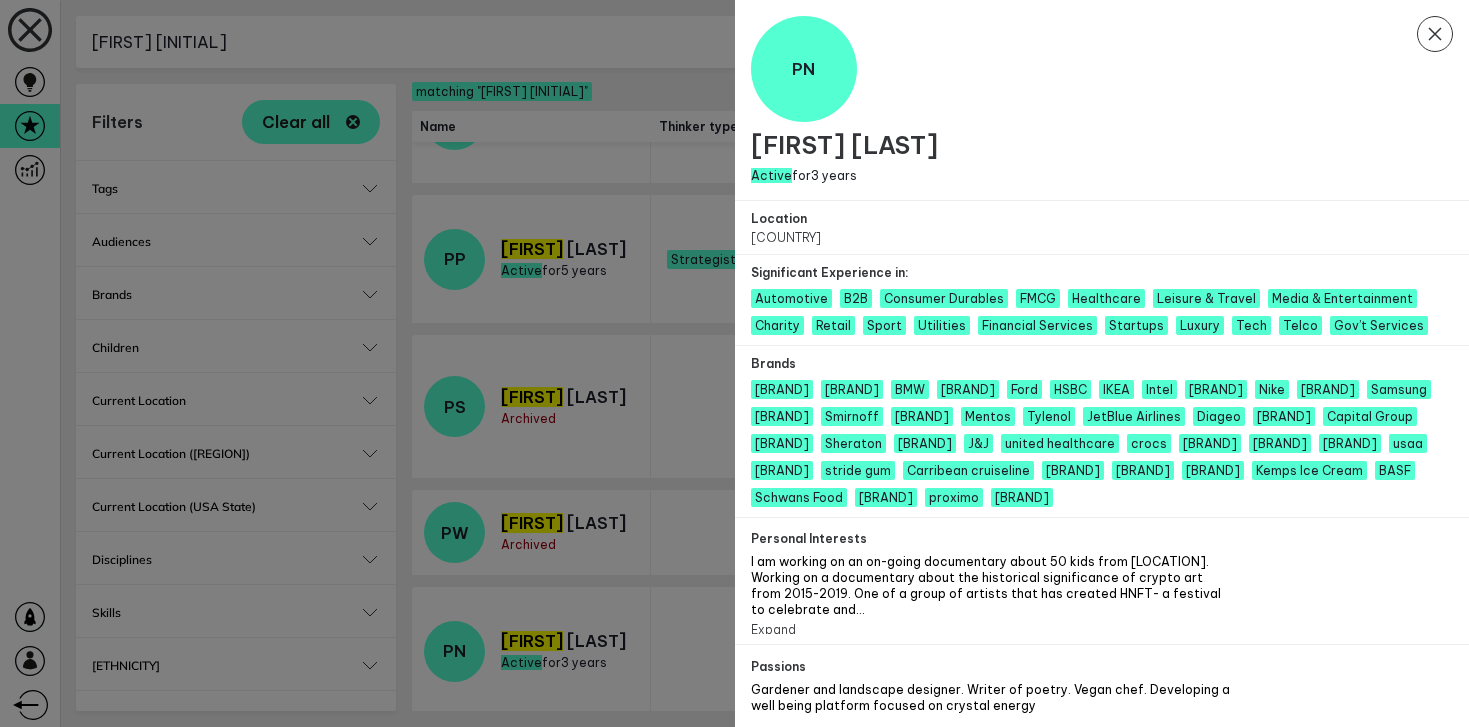 scroll, scrollTop: 116, scrollLeft: 0, axis: vertical 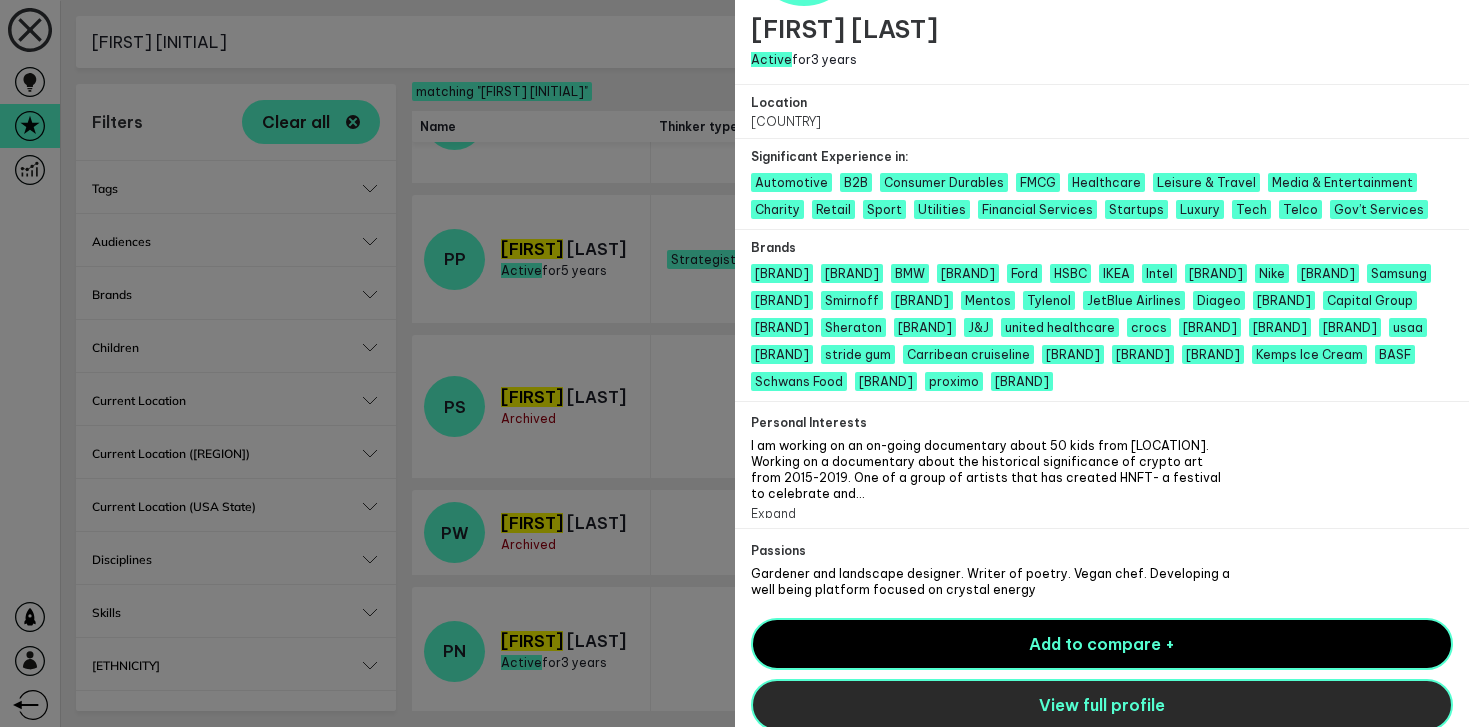 click on "View full profile" at bounding box center (1102, 705) 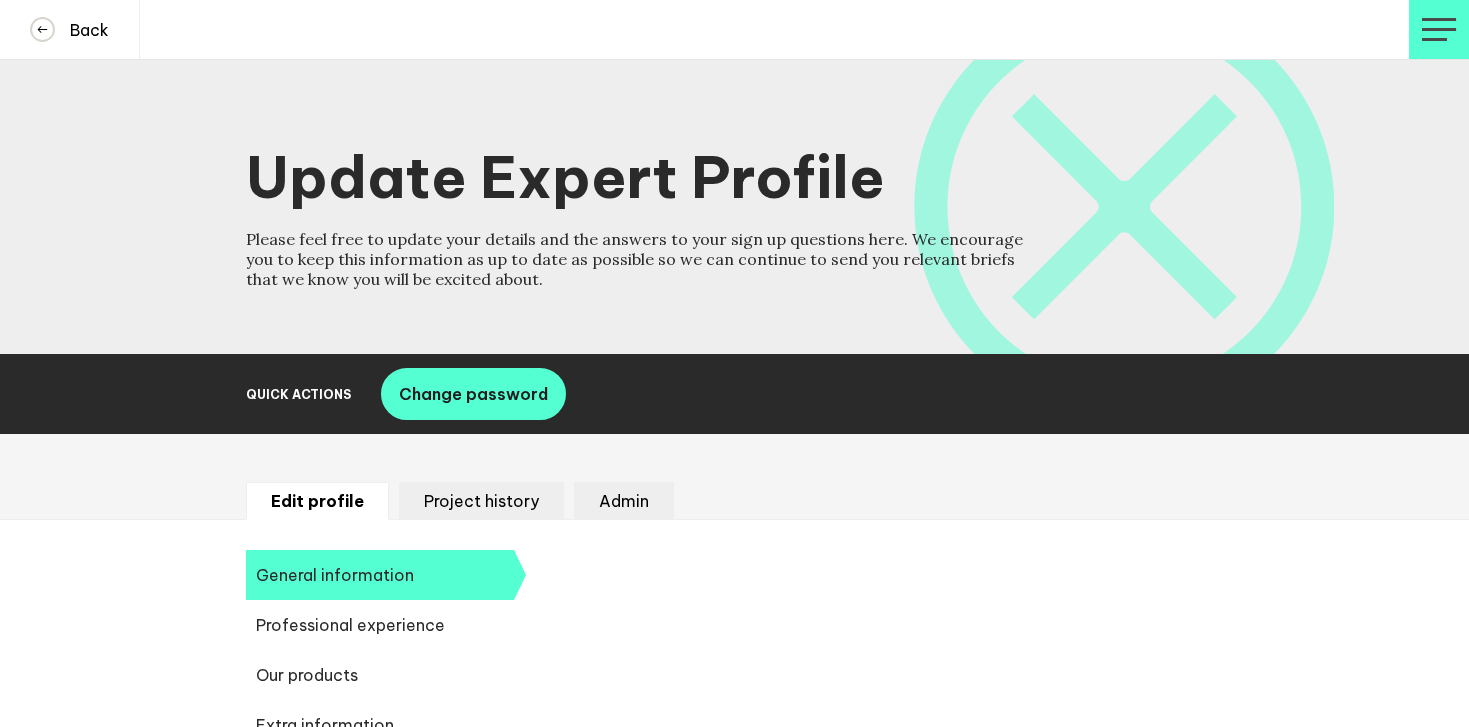 scroll, scrollTop: 0, scrollLeft: 0, axis: both 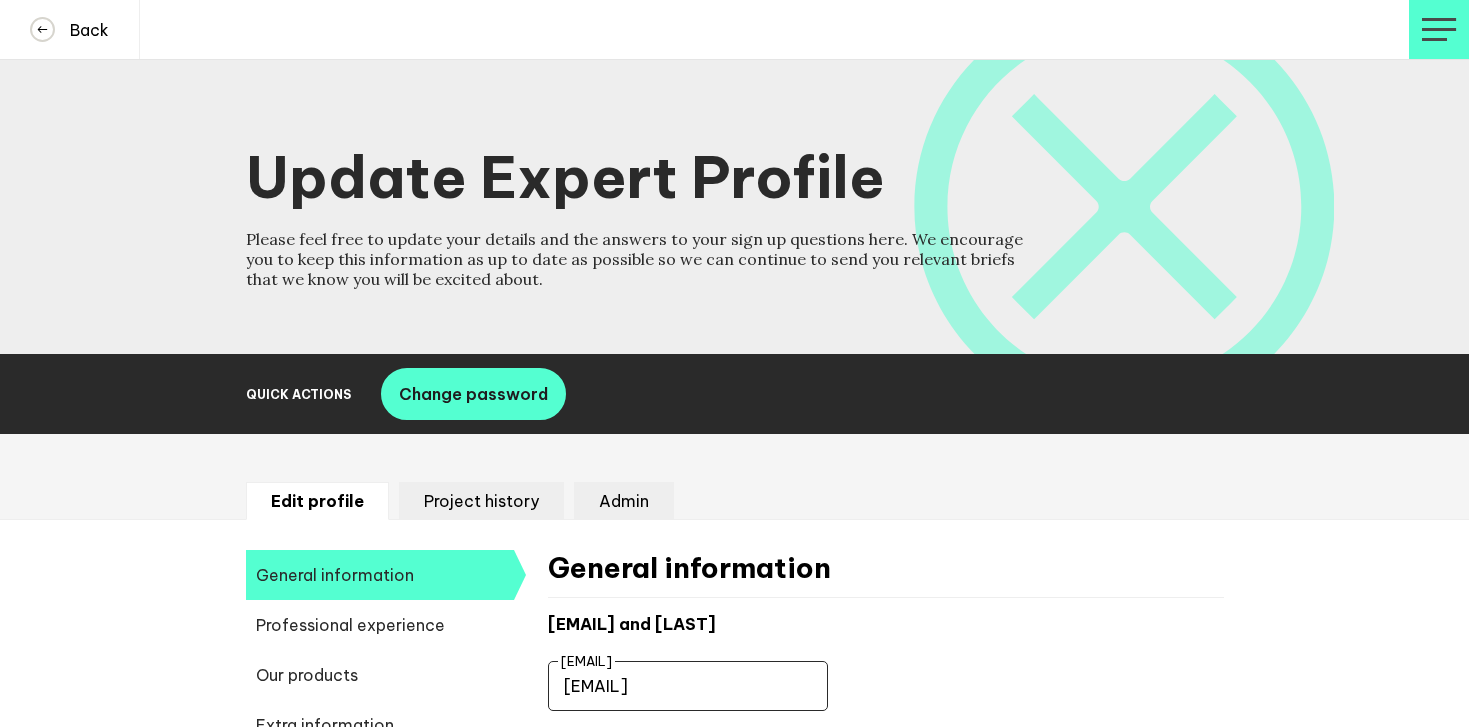 click on "peter@yatesbrothersllc.com" at bounding box center (688, 686) 